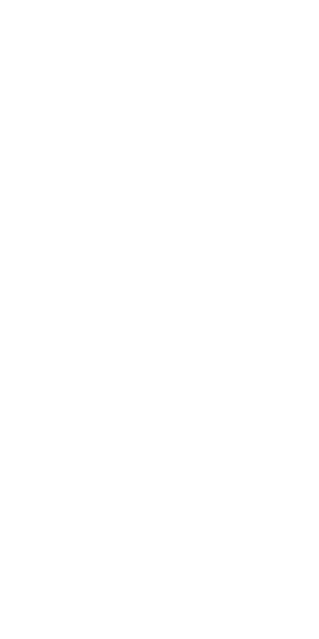 scroll, scrollTop: 0, scrollLeft: 0, axis: both 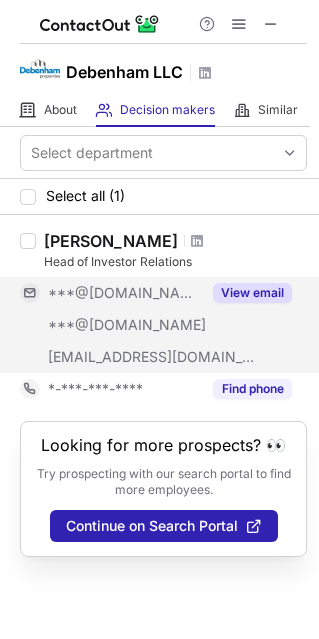 click on "View email" at bounding box center (252, 293) 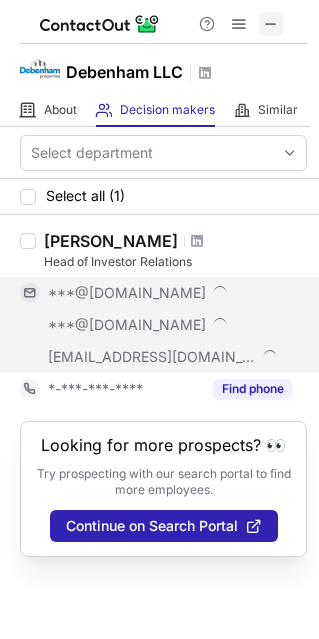 click at bounding box center [271, 24] 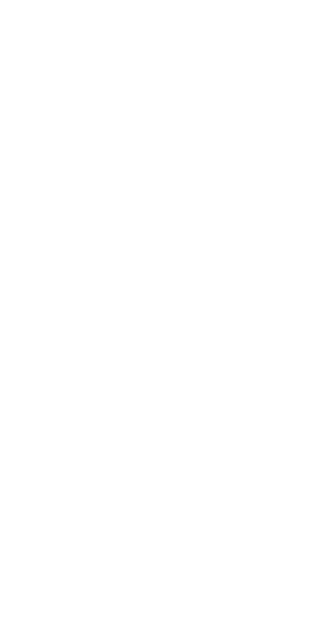 scroll, scrollTop: 0, scrollLeft: 0, axis: both 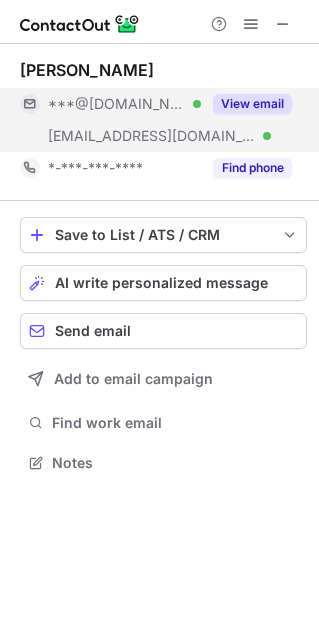 click on "View email" at bounding box center [252, 104] 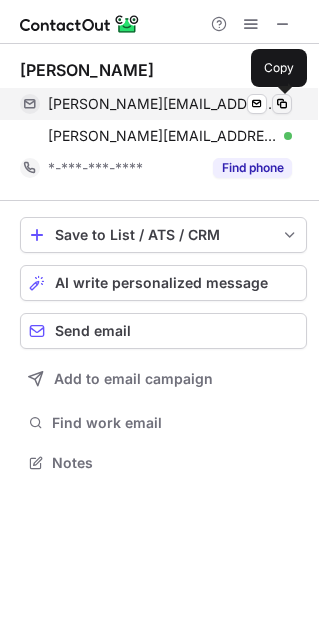click at bounding box center (282, 104) 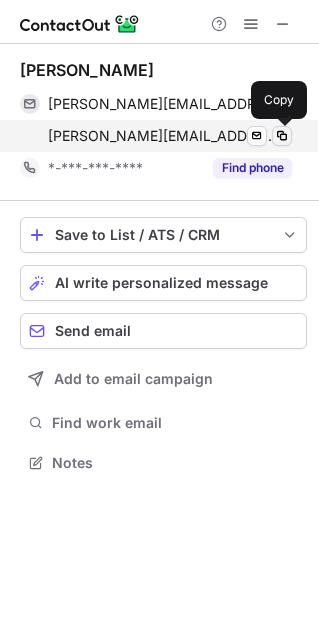 click at bounding box center [282, 136] 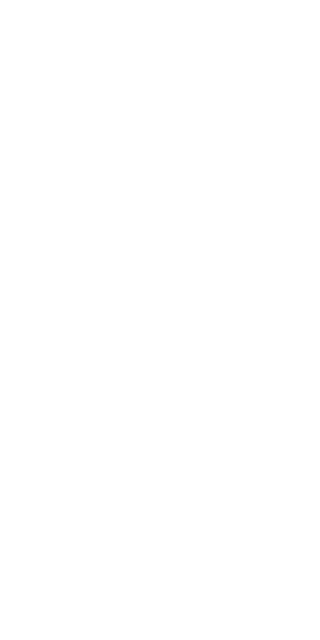 scroll, scrollTop: 0, scrollLeft: 0, axis: both 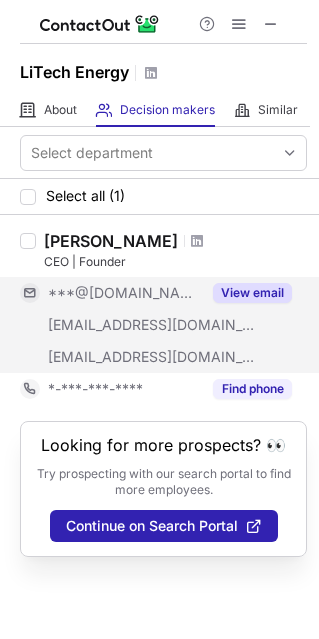 click on "View email" at bounding box center [252, 293] 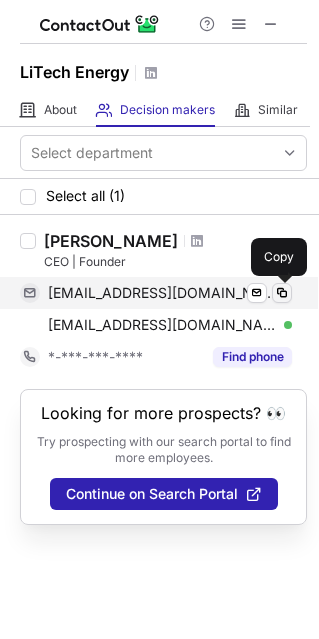 click at bounding box center [282, 293] 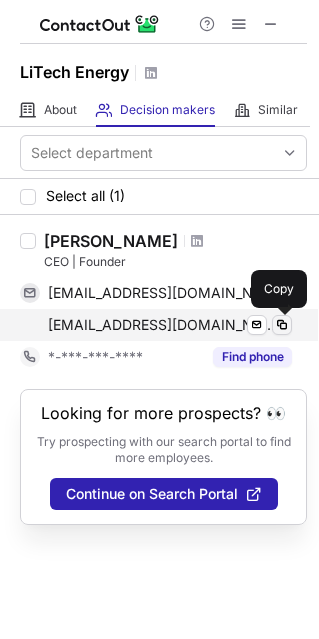 click at bounding box center (282, 325) 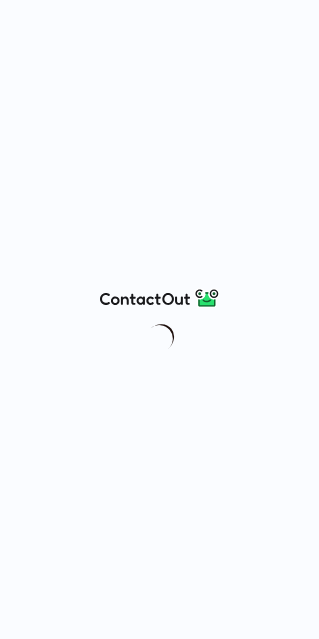 scroll, scrollTop: 0, scrollLeft: 0, axis: both 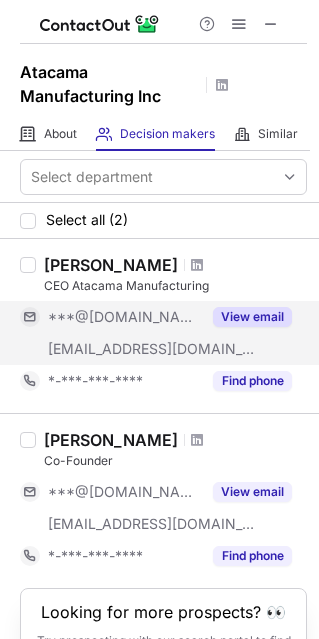 click on "View email" at bounding box center [252, 317] 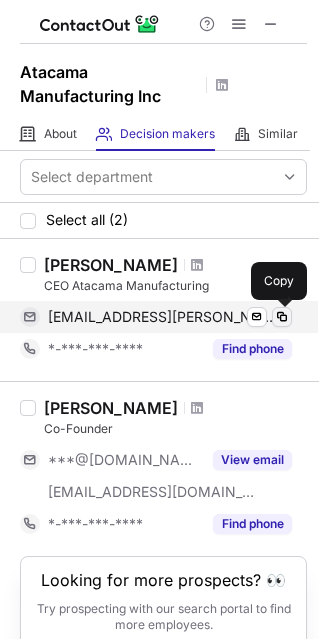 click at bounding box center (282, 317) 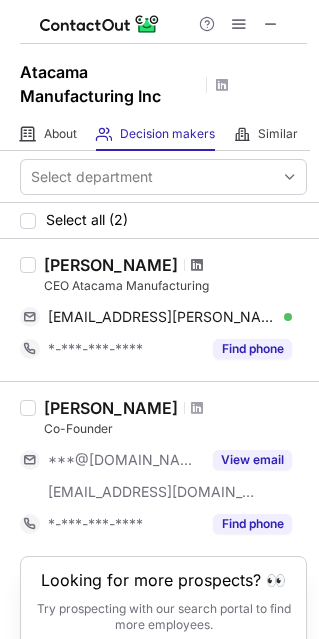 click at bounding box center [197, 265] 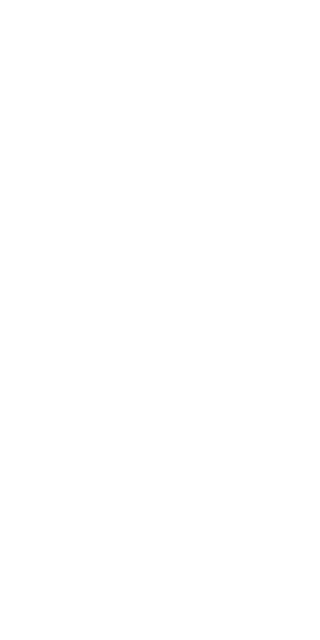 scroll, scrollTop: 0, scrollLeft: 0, axis: both 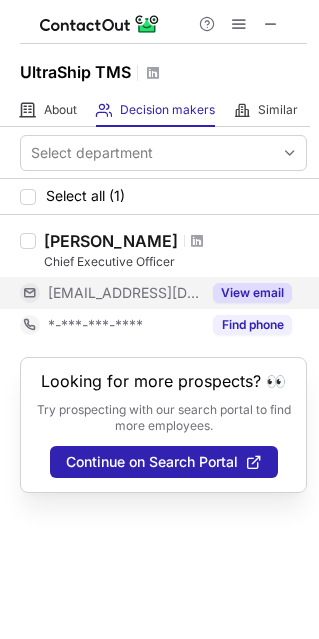 click on "View email" at bounding box center (252, 293) 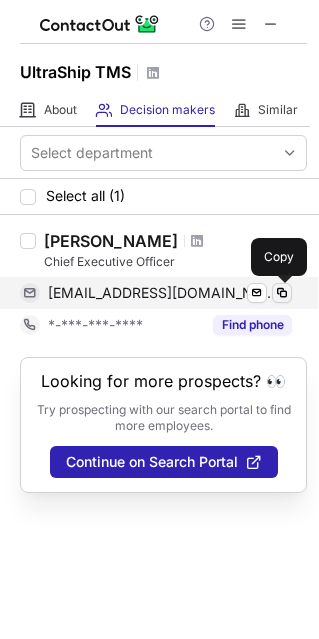 click at bounding box center [282, 293] 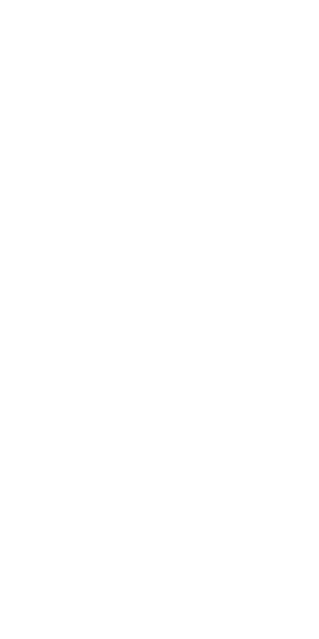 scroll, scrollTop: 0, scrollLeft: 0, axis: both 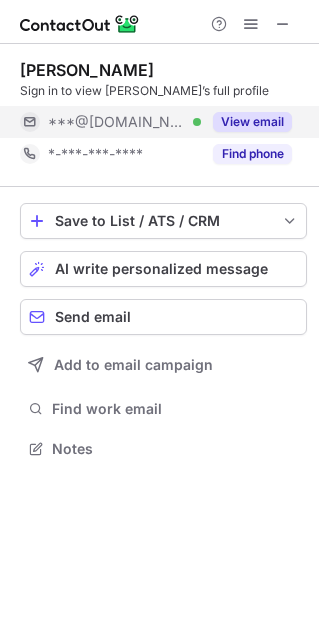 click on "View email" at bounding box center (252, 122) 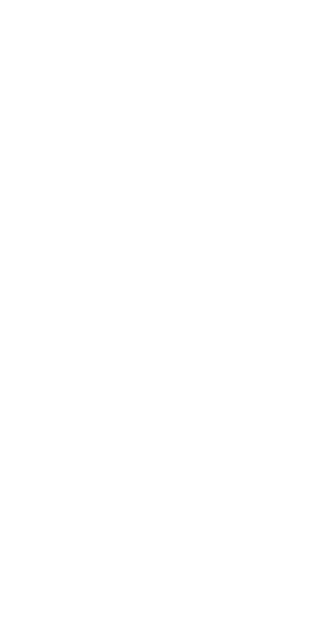 scroll, scrollTop: 0, scrollLeft: 0, axis: both 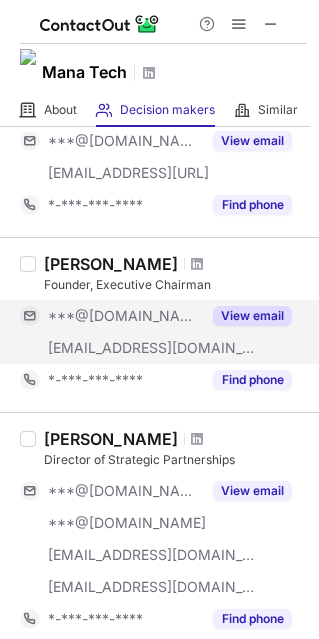 click on "View email" at bounding box center (252, 316) 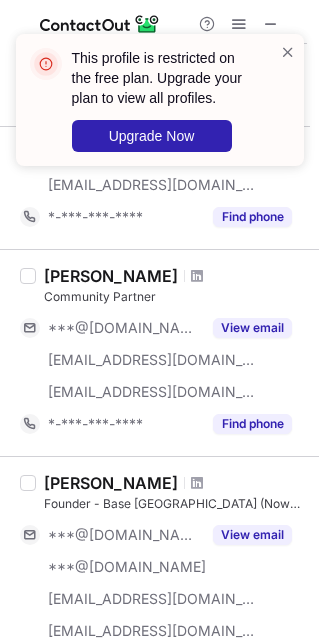 scroll, scrollTop: 0, scrollLeft: 0, axis: both 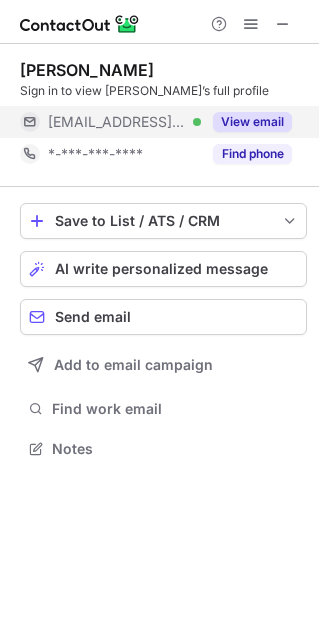 click on "View email" at bounding box center (252, 122) 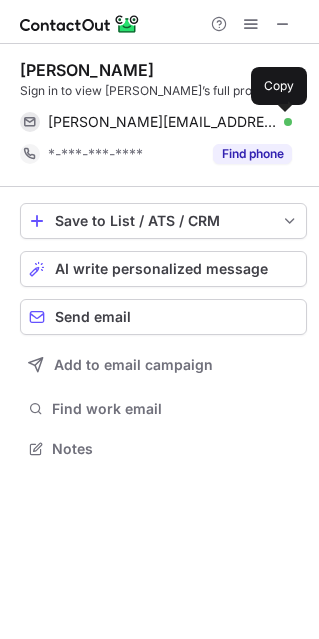 click at bounding box center (282, 122) 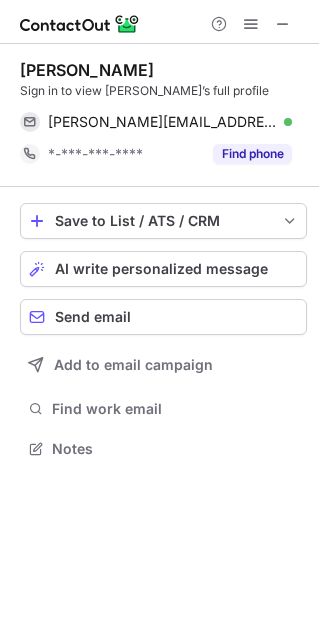 click at bounding box center (282, 122) 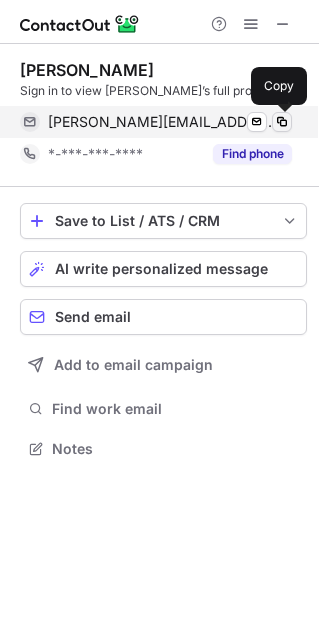 click at bounding box center (282, 122) 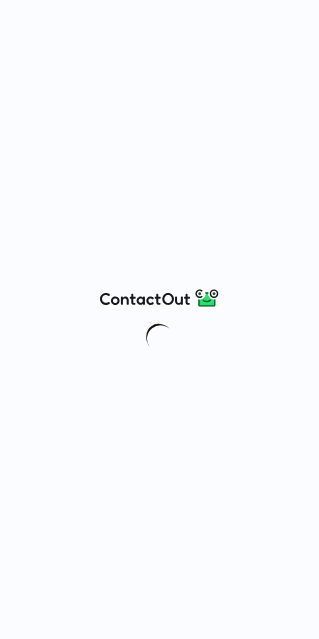 scroll, scrollTop: 0, scrollLeft: 0, axis: both 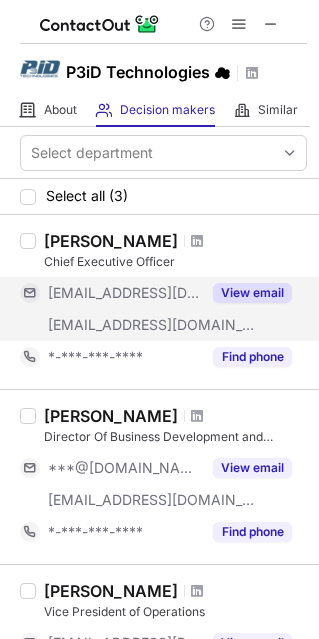 click on "View email" at bounding box center (252, 293) 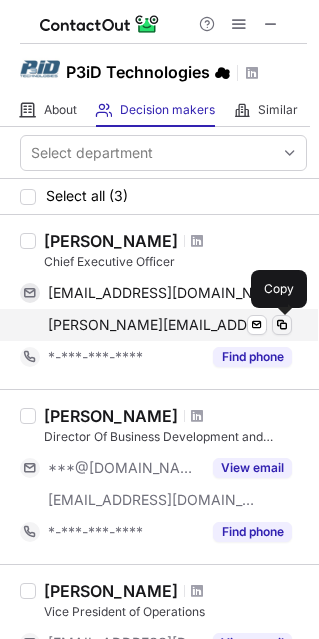 click at bounding box center (282, 325) 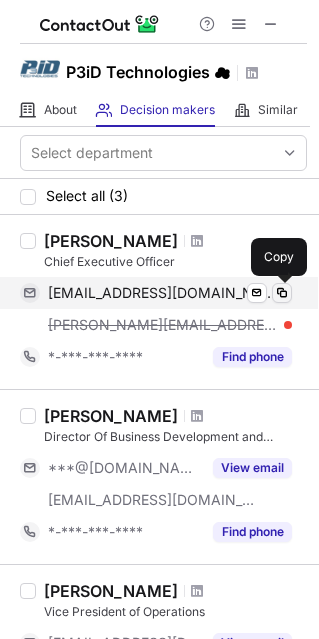 click at bounding box center (282, 293) 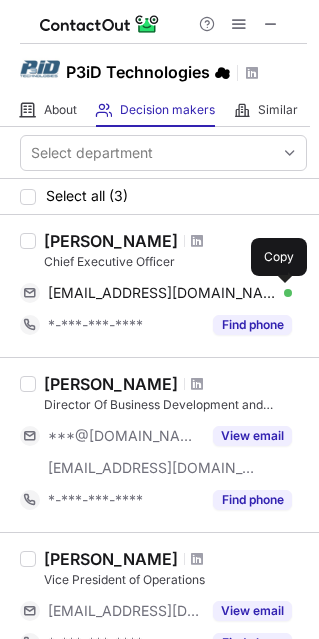 click at bounding box center [197, 241] 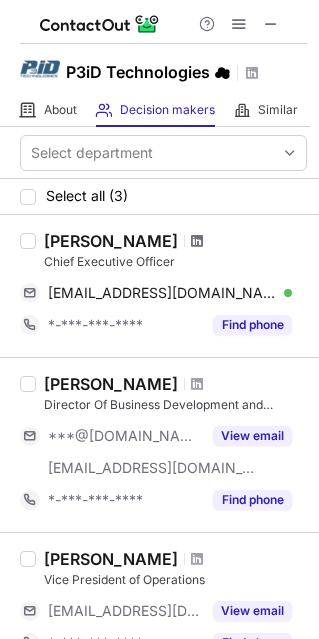 click at bounding box center (197, 241) 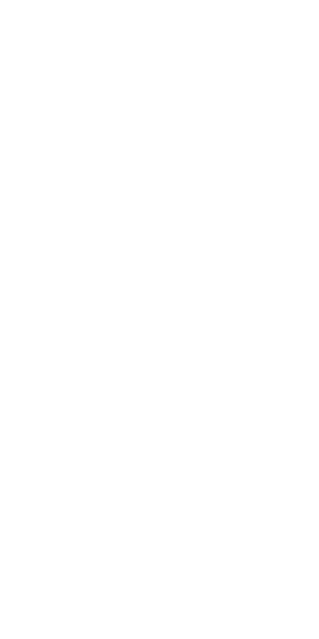 scroll, scrollTop: 0, scrollLeft: 0, axis: both 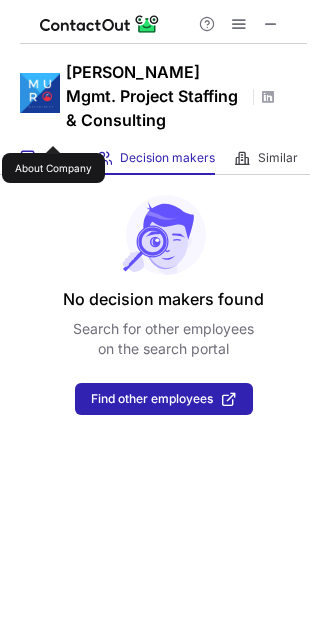 click on "About" at bounding box center (60, 158) 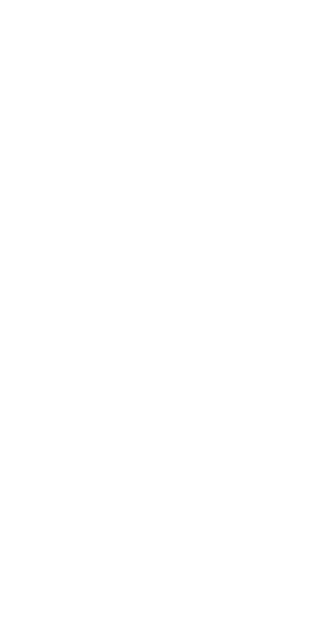 scroll, scrollTop: 0, scrollLeft: 0, axis: both 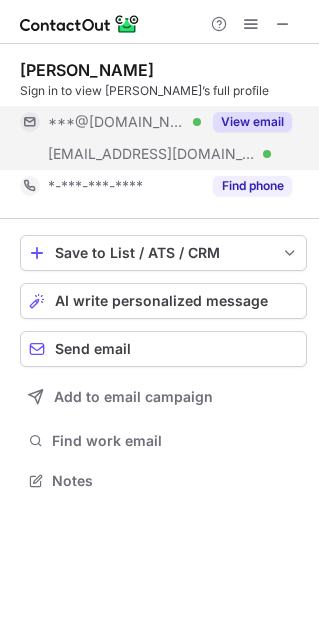 click on "View email" at bounding box center [252, 122] 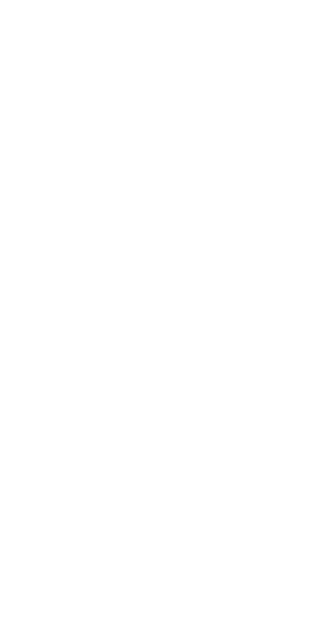scroll, scrollTop: 0, scrollLeft: 0, axis: both 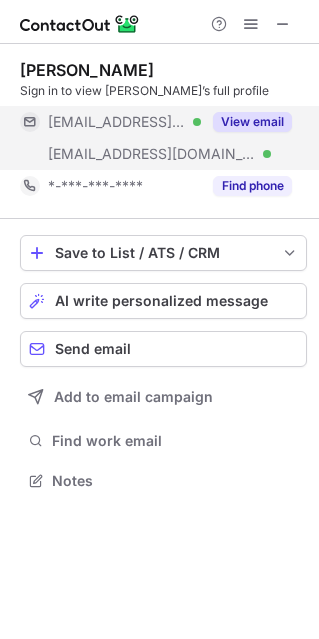 click on "View email" at bounding box center (252, 122) 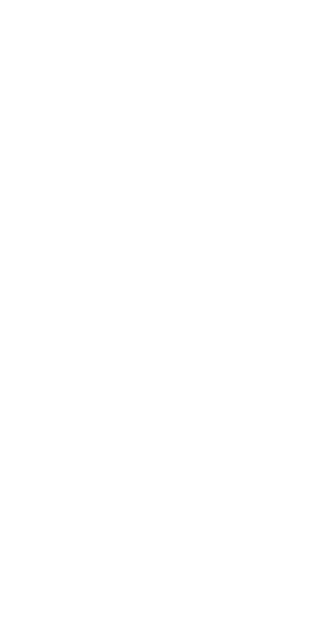 scroll, scrollTop: 0, scrollLeft: 0, axis: both 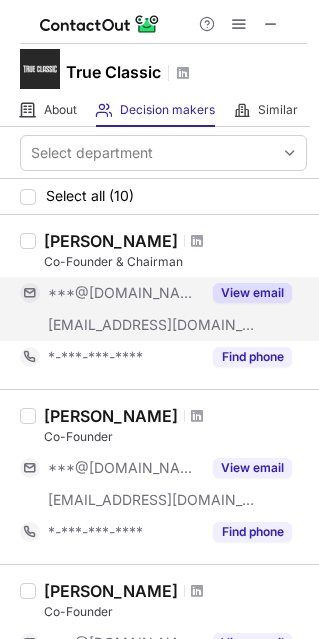 click on "View email" at bounding box center (252, 293) 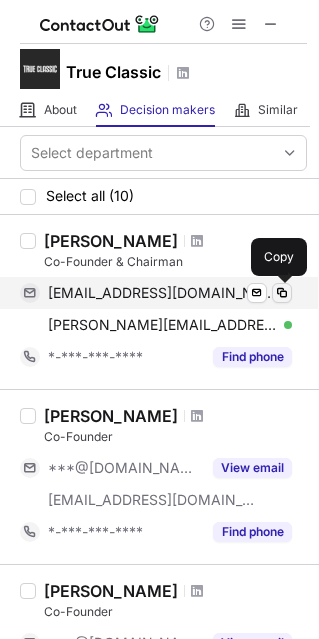 click at bounding box center (282, 293) 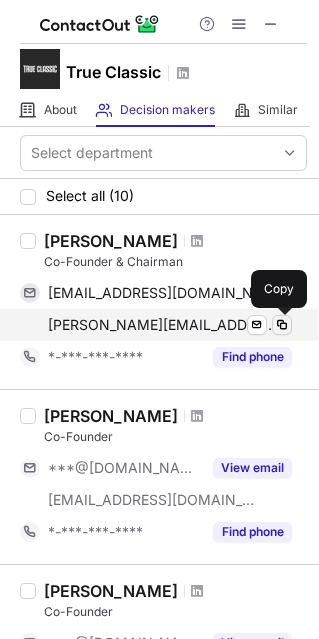 click at bounding box center [282, 325] 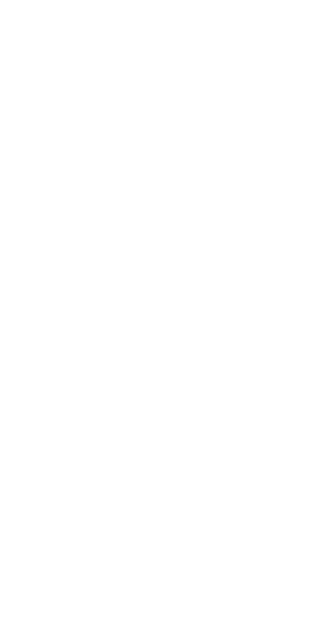 scroll, scrollTop: 0, scrollLeft: 0, axis: both 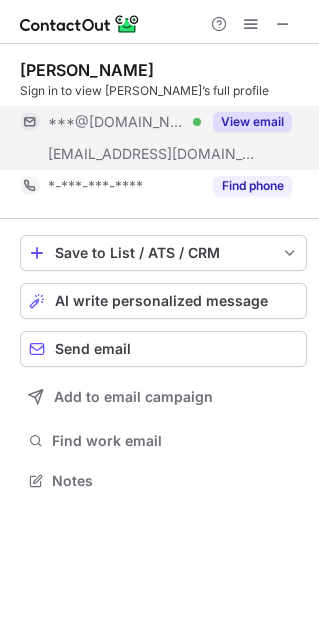 click on "View email" at bounding box center (252, 122) 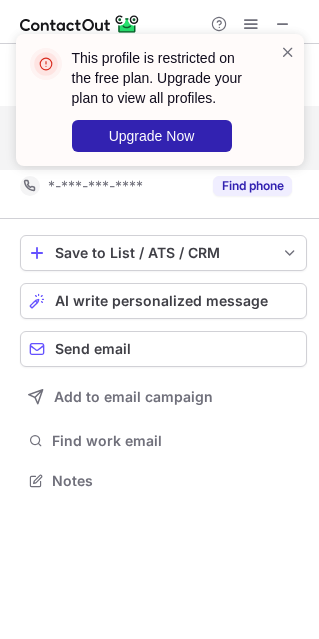 click on "This profile is restricted on the free plan. Upgrade your plan to view all profiles. Upgrade Now" at bounding box center (160, 100) 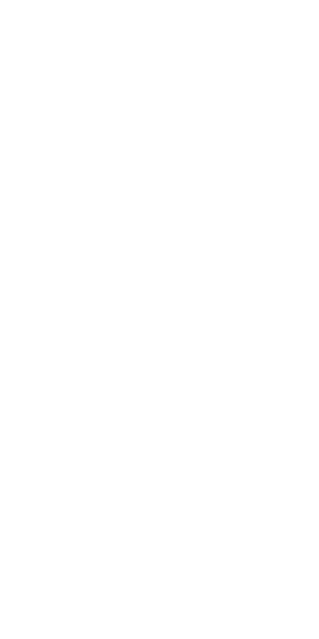 scroll, scrollTop: 0, scrollLeft: 0, axis: both 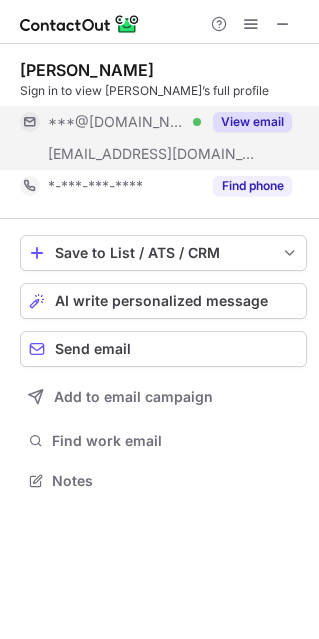 click on "View email" at bounding box center [252, 122] 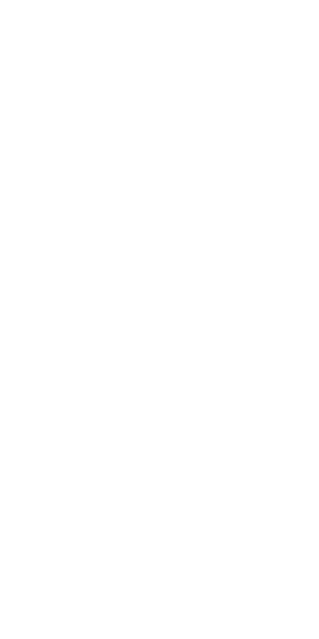 scroll, scrollTop: 0, scrollLeft: 0, axis: both 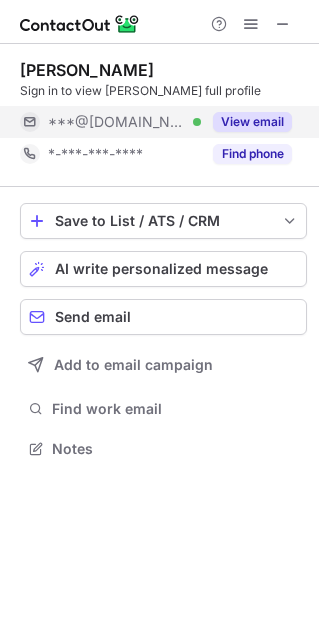 click on "View email" at bounding box center [252, 122] 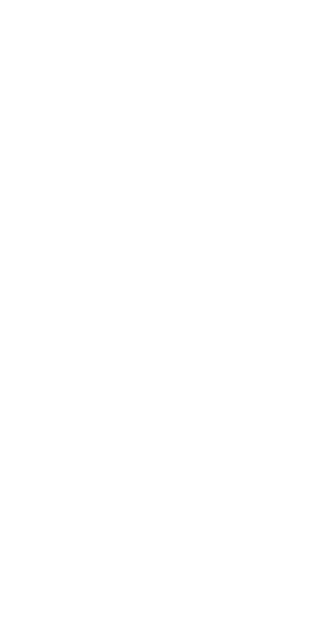scroll, scrollTop: 0, scrollLeft: 0, axis: both 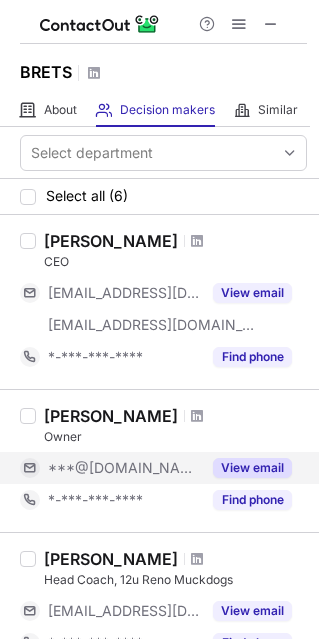 click on "View email" at bounding box center [252, 468] 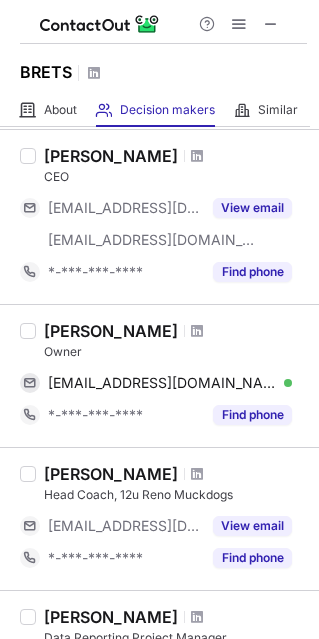 scroll, scrollTop: 0, scrollLeft: 0, axis: both 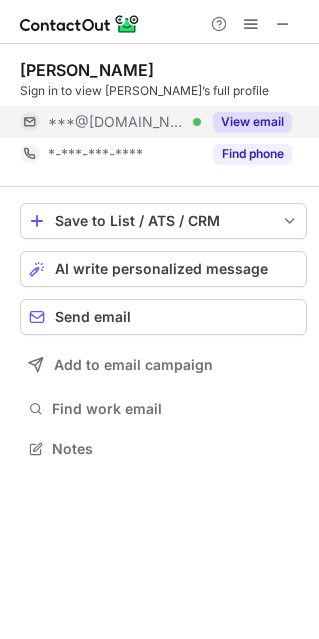 click on "View email" at bounding box center (252, 122) 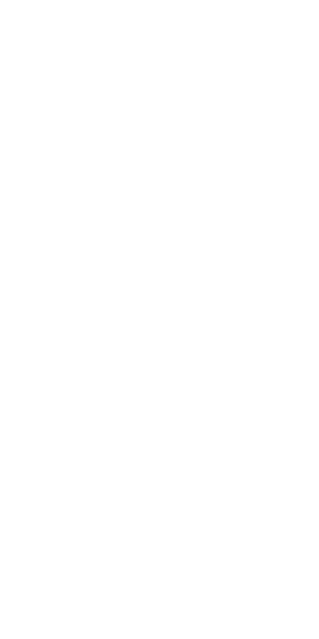 scroll, scrollTop: 0, scrollLeft: 0, axis: both 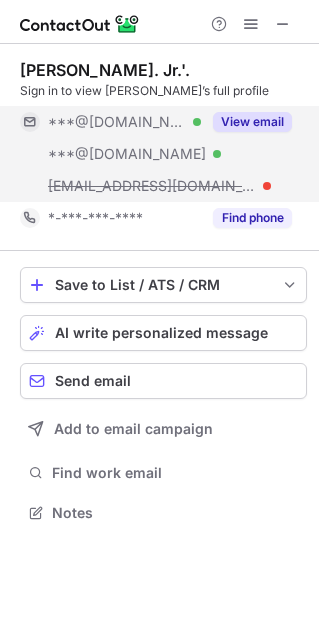 click on "View email" at bounding box center (252, 122) 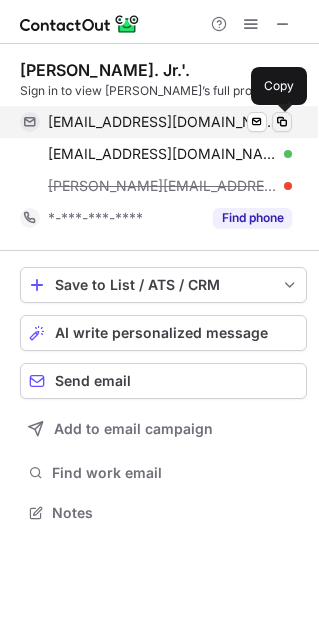 click at bounding box center (282, 122) 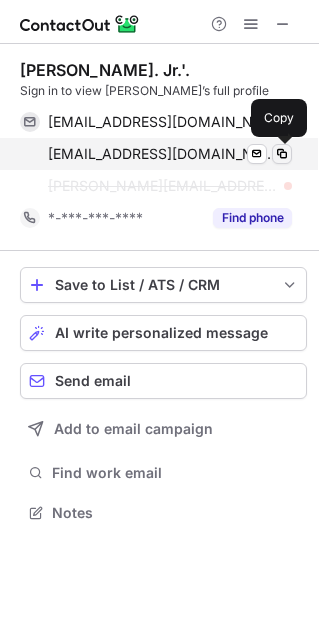 click at bounding box center (282, 154) 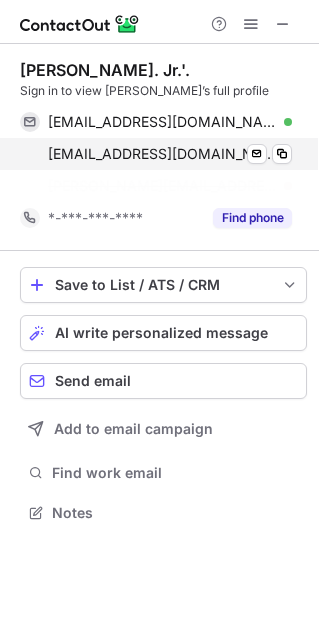 scroll, scrollTop: 466, scrollLeft: 319, axis: both 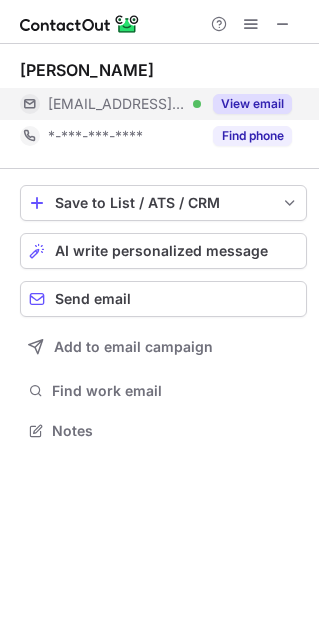 click on "View email" at bounding box center [252, 104] 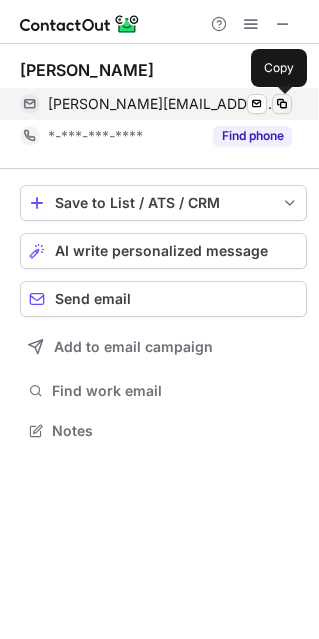 click at bounding box center (282, 104) 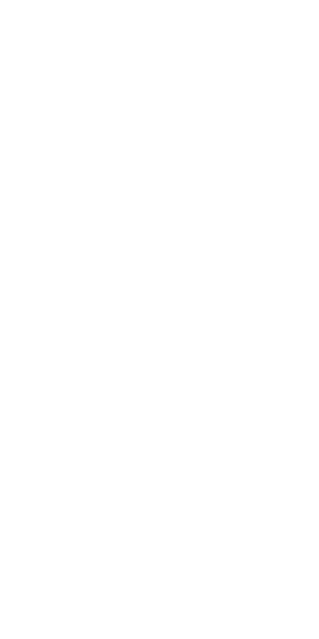 scroll, scrollTop: 0, scrollLeft: 0, axis: both 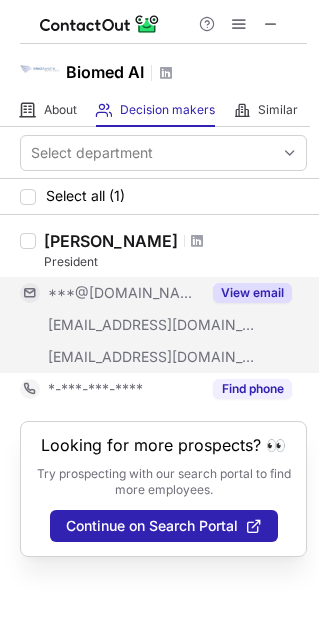 click on "View email" at bounding box center (252, 293) 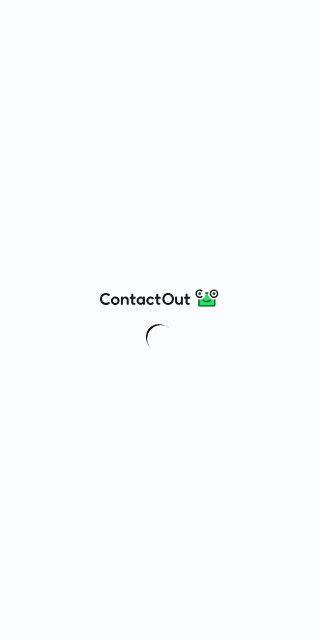 scroll, scrollTop: 0, scrollLeft: 0, axis: both 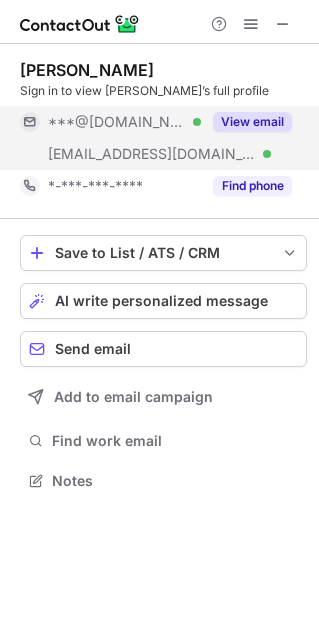 click on "View email" at bounding box center [252, 122] 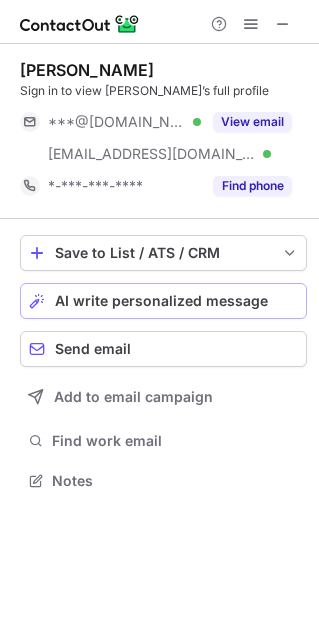 scroll, scrollTop: 10, scrollLeft: 9, axis: both 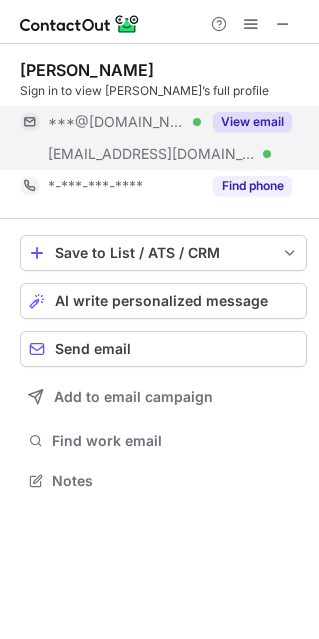 click on "View email" at bounding box center [252, 122] 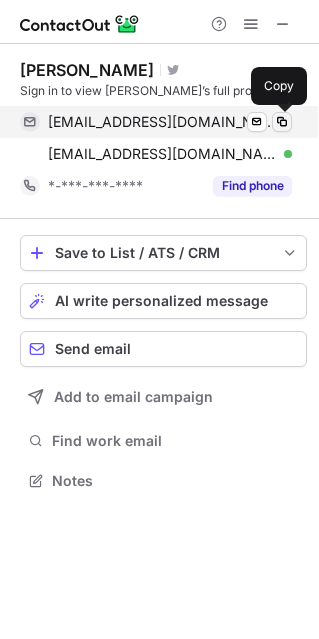 click at bounding box center [282, 122] 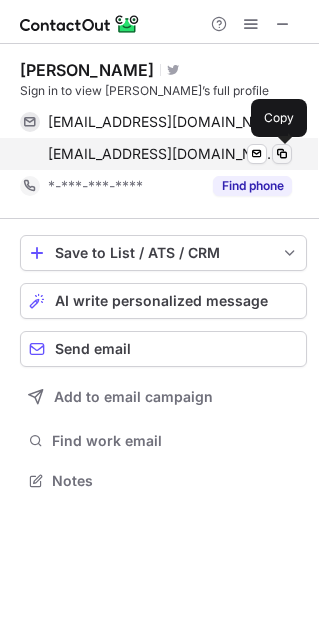click at bounding box center (282, 154) 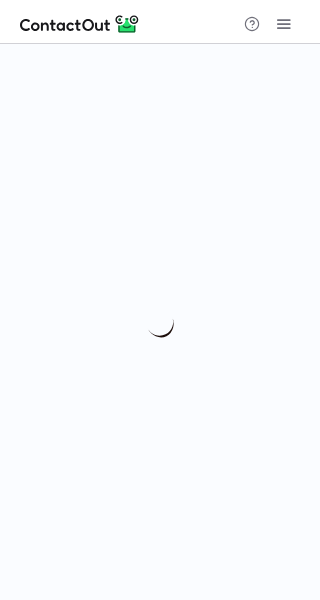 scroll, scrollTop: 0, scrollLeft: 0, axis: both 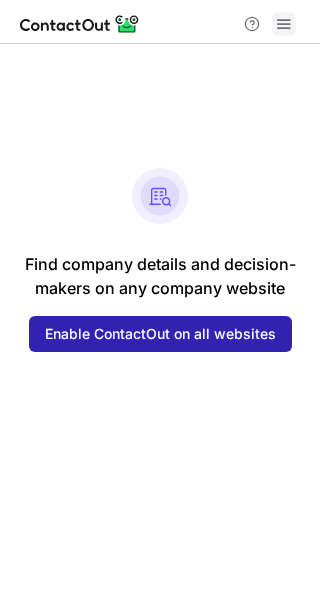 click at bounding box center (284, 24) 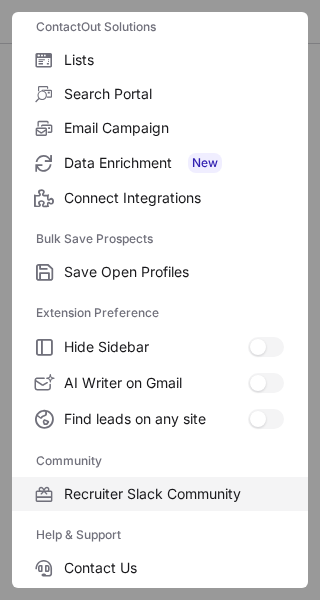 scroll, scrollTop: 305, scrollLeft: 0, axis: vertical 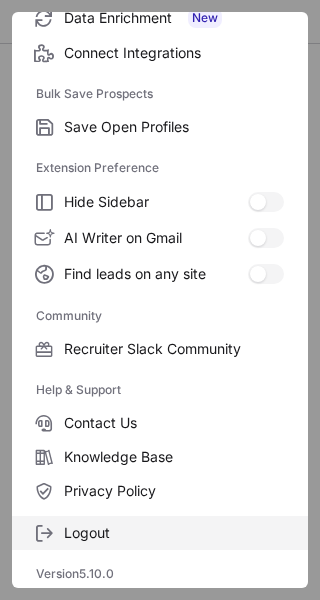 click on "Logout" at bounding box center (174, 533) 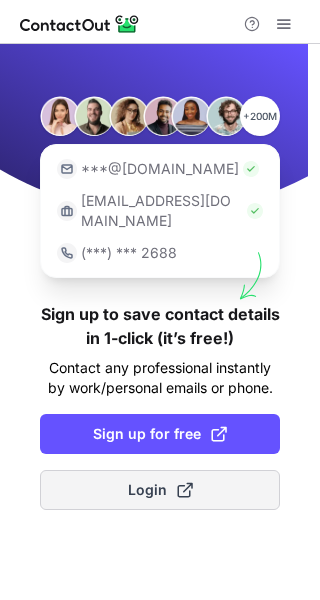 click on "Login" at bounding box center [160, 490] 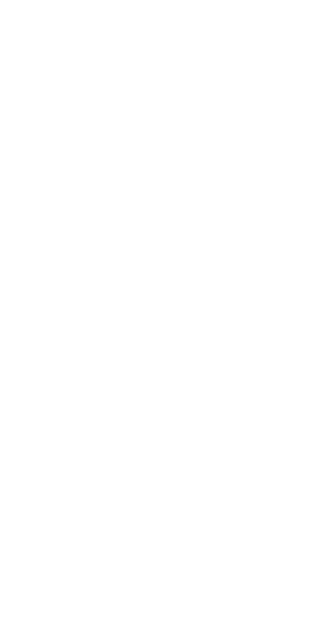 scroll, scrollTop: 0, scrollLeft: 0, axis: both 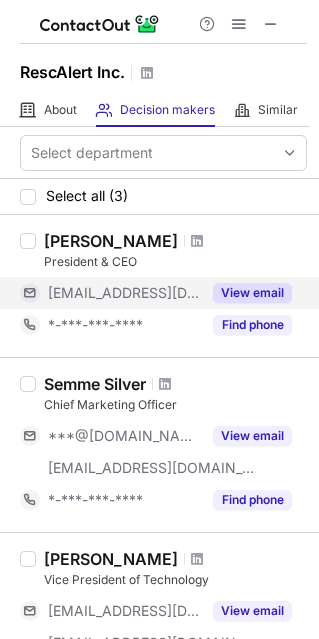 click on "View email" at bounding box center (252, 293) 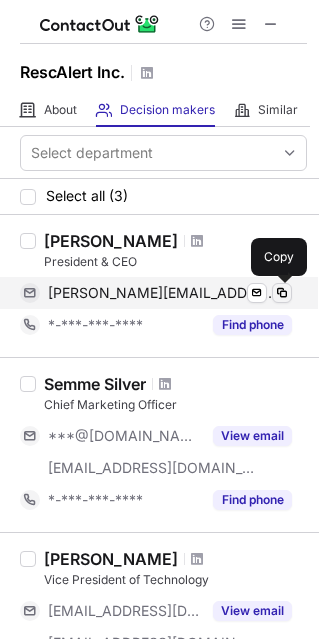 click at bounding box center [282, 293] 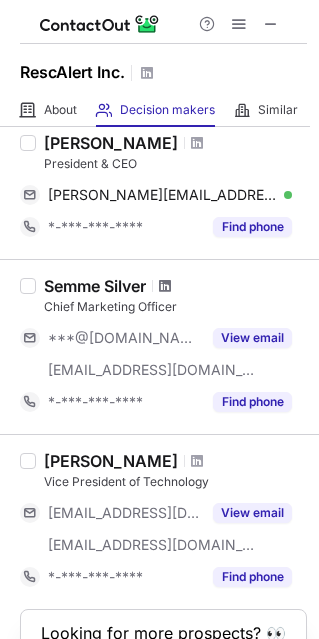 scroll, scrollTop: 218, scrollLeft: 0, axis: vertical 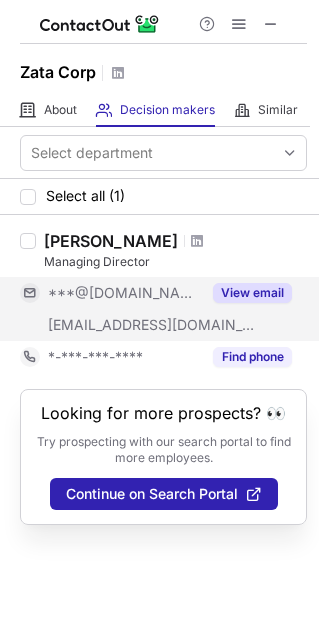 click on "View email" at bounding box center [252, 293] 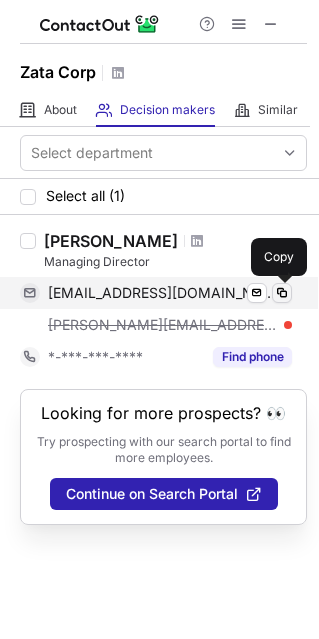 click at bounding box center [282, 293] 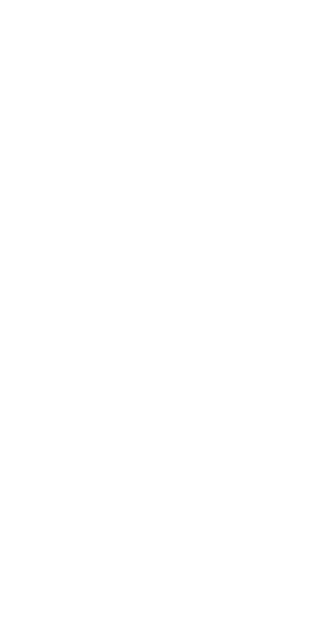 scroll, scrollTop: 0, scrollLeft: 0, axis: both 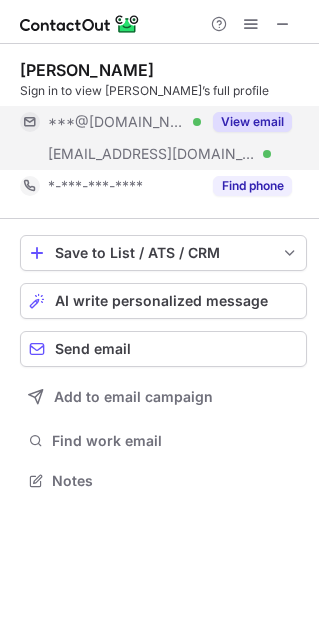 click on "View email" at bounding box center (252, 122) 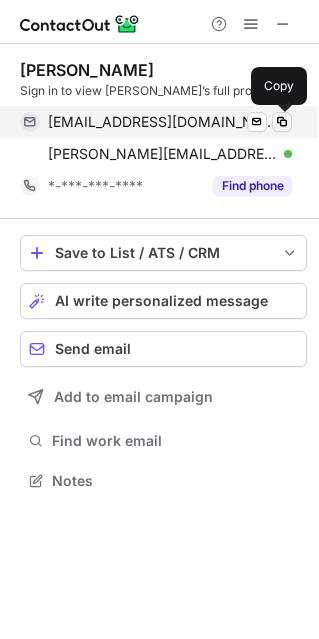 click at bounding box center [282, 122] 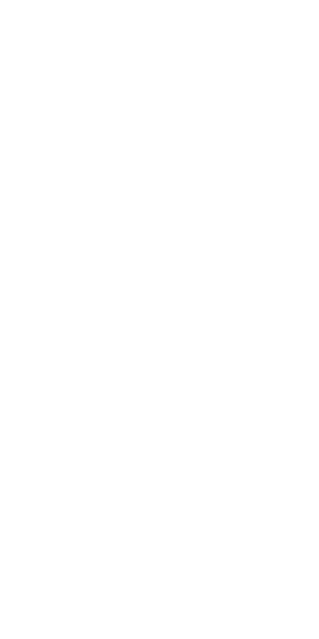 scroll, scrollTop: 0, scrollLeft: 0, axis: both 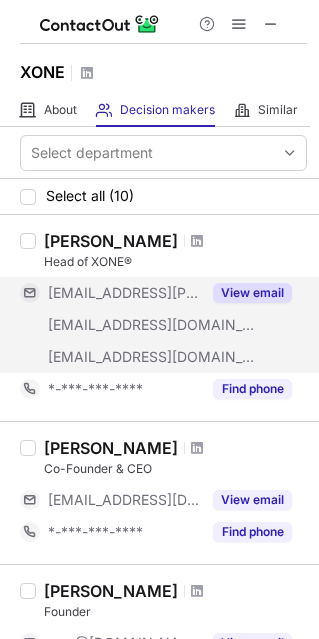 click on "View email" at bounding box center (252, 293) 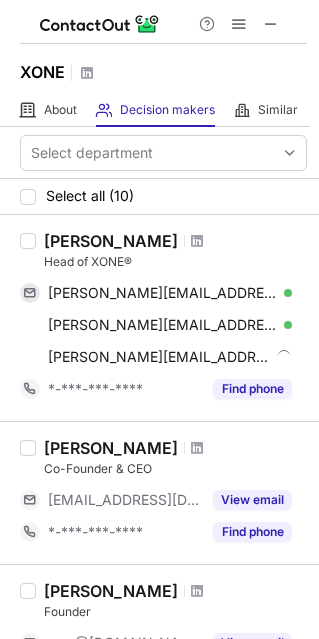 scroll, scrollTop: 296, scrollLeft: 0, axis: vertical 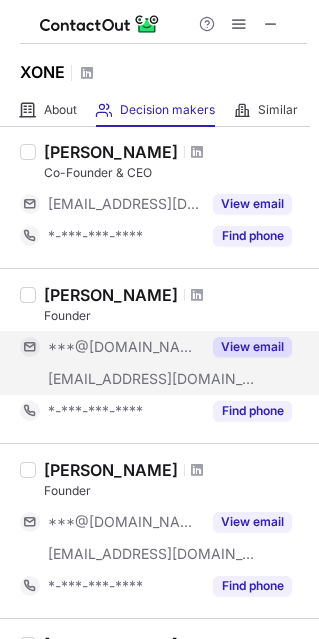 click on "View email" at bounding box center (252, 347) 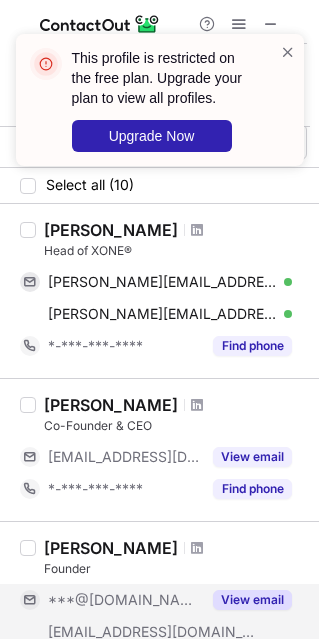 scroll, scrollTop: 0, scrollLeft: 0, axis: both 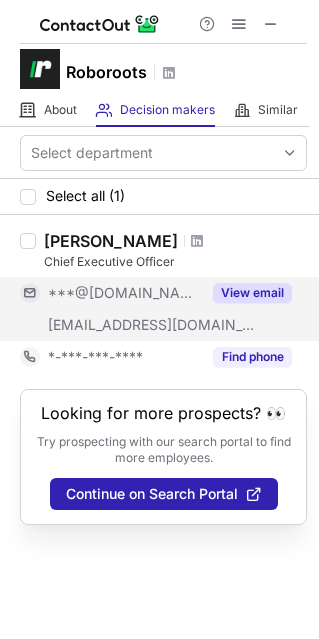 click on "View email" at bounding box center [252, 293] 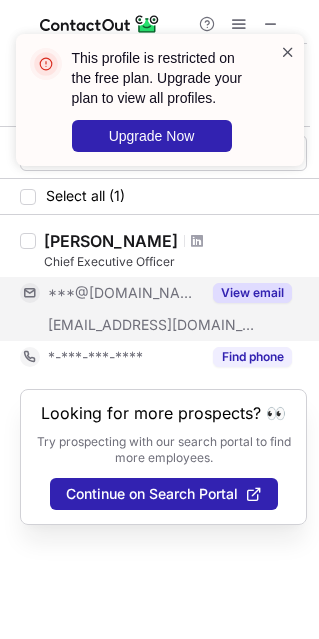 click on "This profile is restricted on the free plan. Upgrade your plan to view all profiles. Upgrade Now" at bounding box center (160, 100) 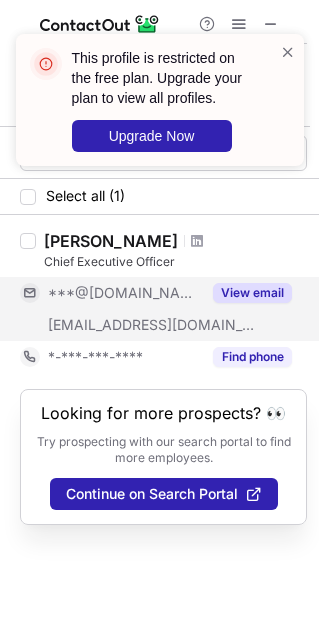 drag, startPoint x: 293, startPoint y: 50, endPoint x: 277, endPoint y: 33, distance: 23.345236 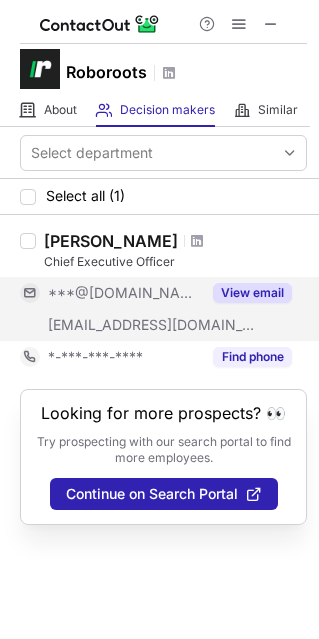 click on "This profile is restricted on the free plan. Upgrade your plan to view all profiles. Upgrade Now" at bounding box center (160, 108) 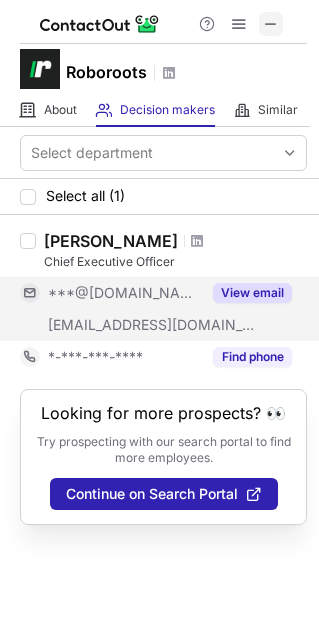 click at bounding box center [271, 24] 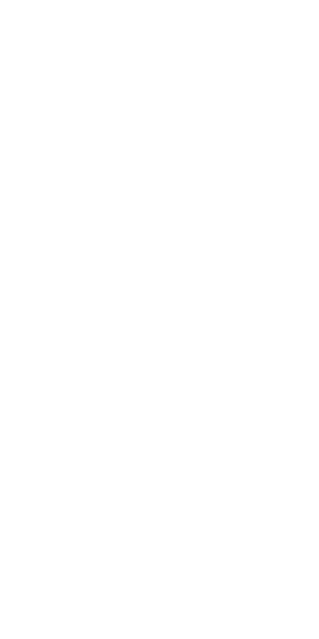 scroll, scrollTop: 0, scrollLeft: 0, axis: both 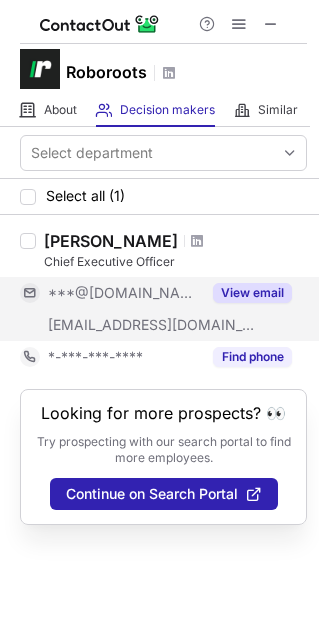 click on "View email" at bounding box center [252, 293] 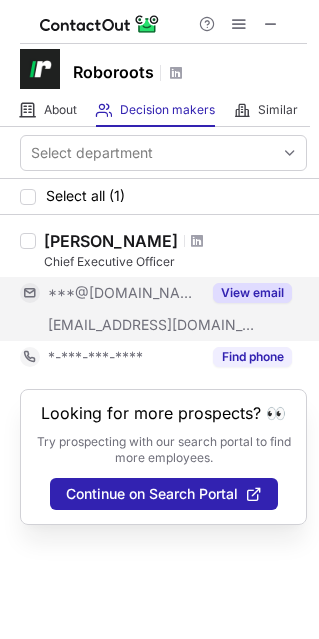click on "View email" at bounding box center [252, 293] 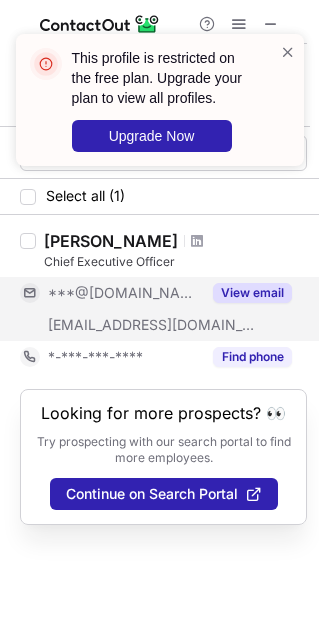 click on "View email" at bounding box center (252, 293) 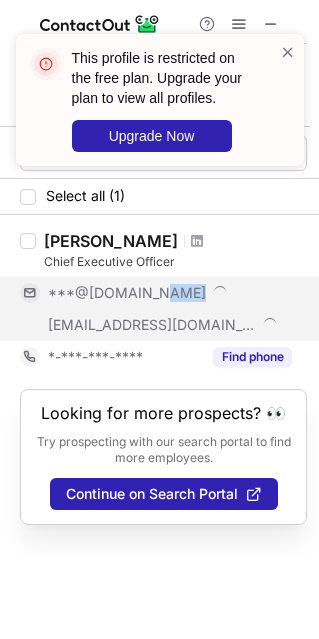 click on "***@[DOMAIN_NAME]" at bounding box center (170, 293) 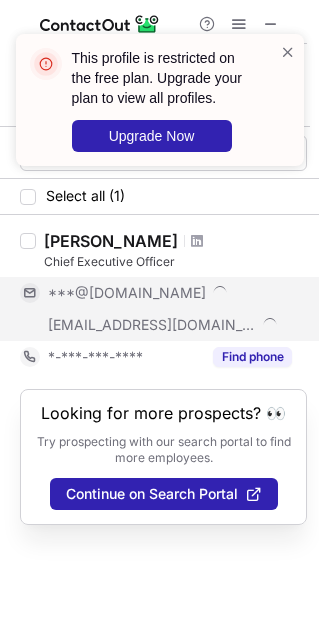 click on "***@gmail.com" at bounding box center [170, 293] 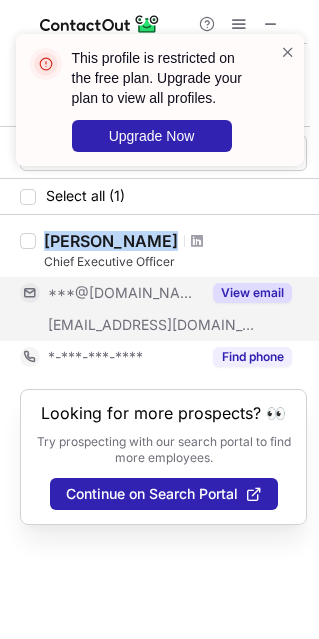 drag, startPoint x: 48, startPoint y: 239, endPoint x: 146, endPoint y: 240, distance: 98.005104 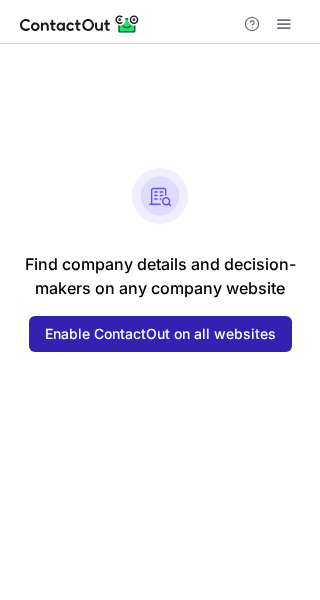 scroll, scrollTop: 0, scrollLeft: 0, axis: both 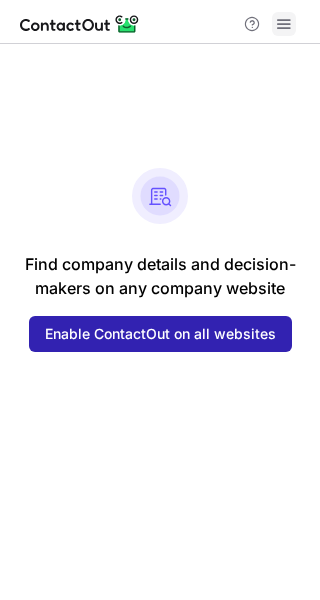 click at bounding box center [284, 24] 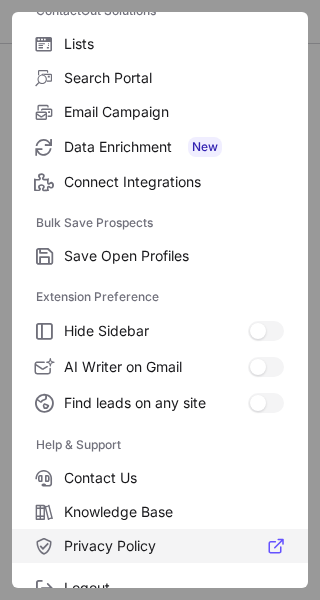 scroll, scrollTop: 231, scrollLeft: 0, axis: vertical 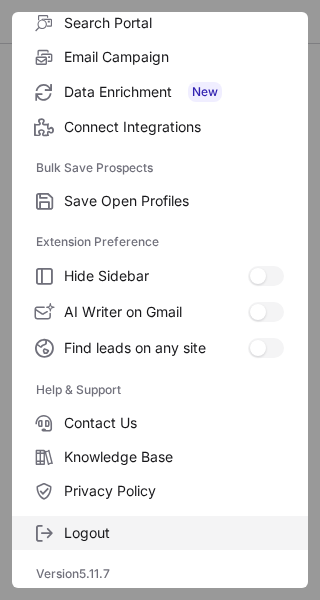 click on "Logout" at bounding box center (174, 533) 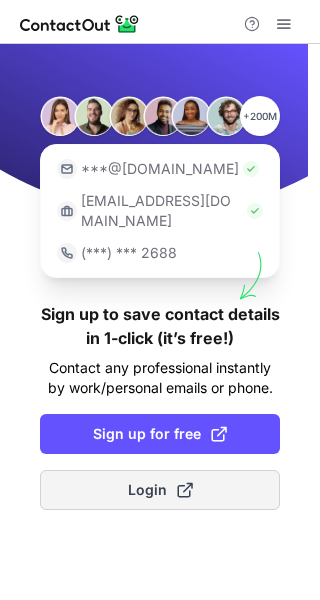 click at bounding box center (185, 490) 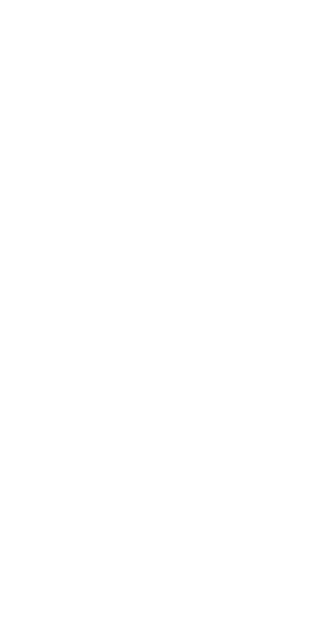 scroll, scrollTop: 0, scrollLeft: 0, axis: both 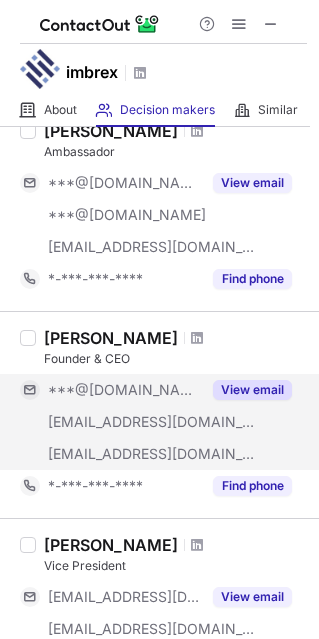 click on "View email" at bounding box center [252, 390] 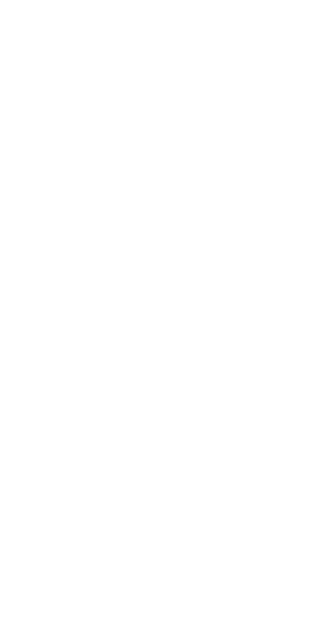 scroll, scrollTop: 0, scrollLeft: 0, axis: both 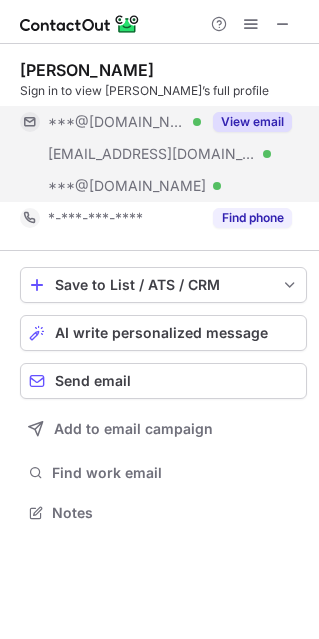 click on "View email" at bounding box center (252, 122) 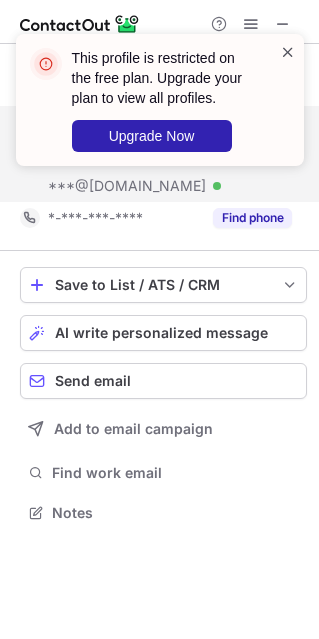 click at bounding box center [288, 52] 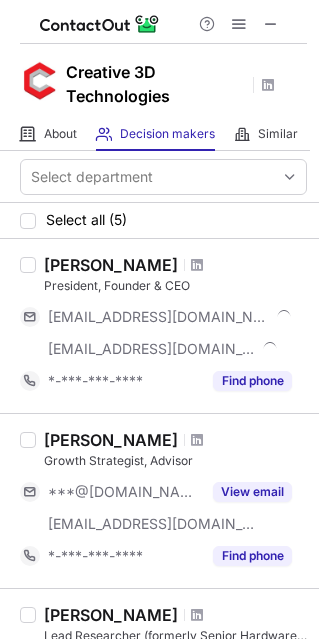 scroll, scrollTop: 0, scrollLeft: 0, axis: both 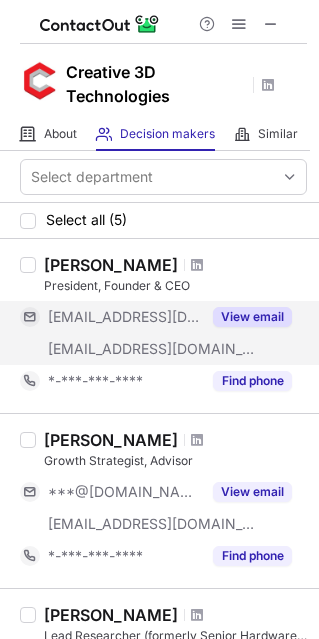 click on "View email" at bounding box center (252, 317) 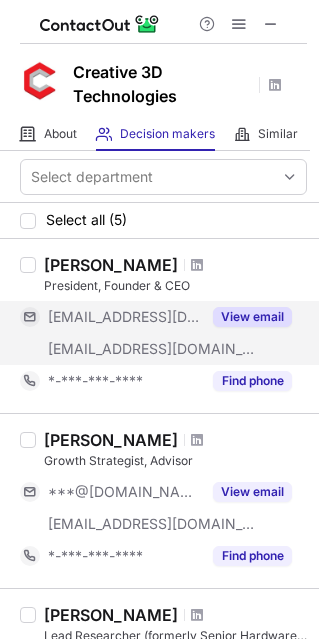 click on "View email" at bounding box center (252, 317) 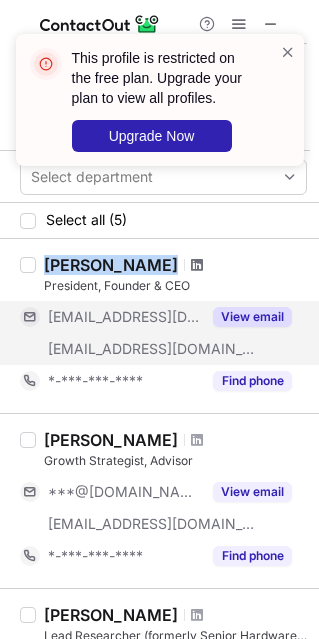 drag, startPoint x: 44, startPoint y: 259, endPoint x: 180, endPoint y: 258, distance: 136.00368 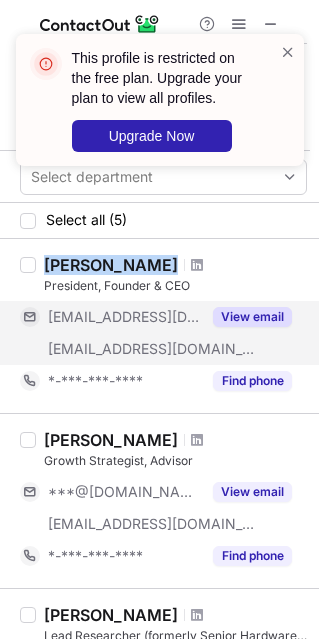 copy on "Ethan Baehrend" 